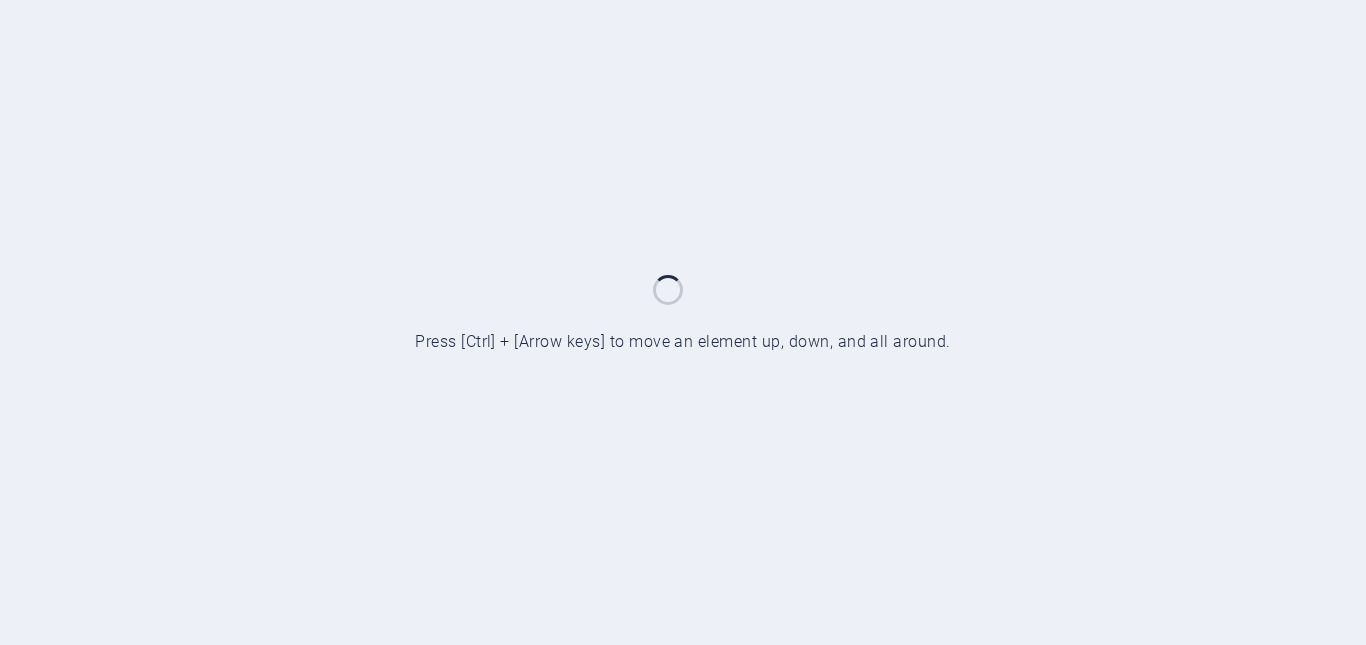 scroll, scrollTop: 0, scrollLeft: 0, axis: both 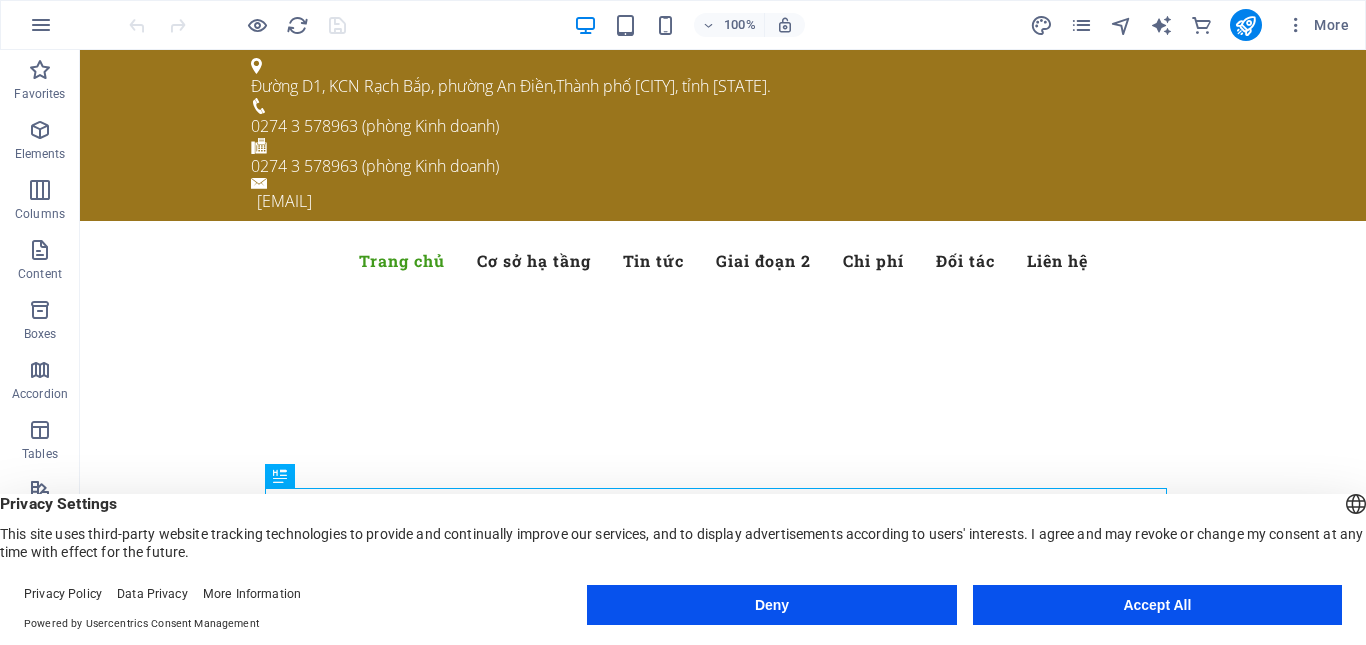 drag, startPoint x: 1124, startPoint y: 614, endPoint x: 1006, endPoint y: 501, distance: 163.37993 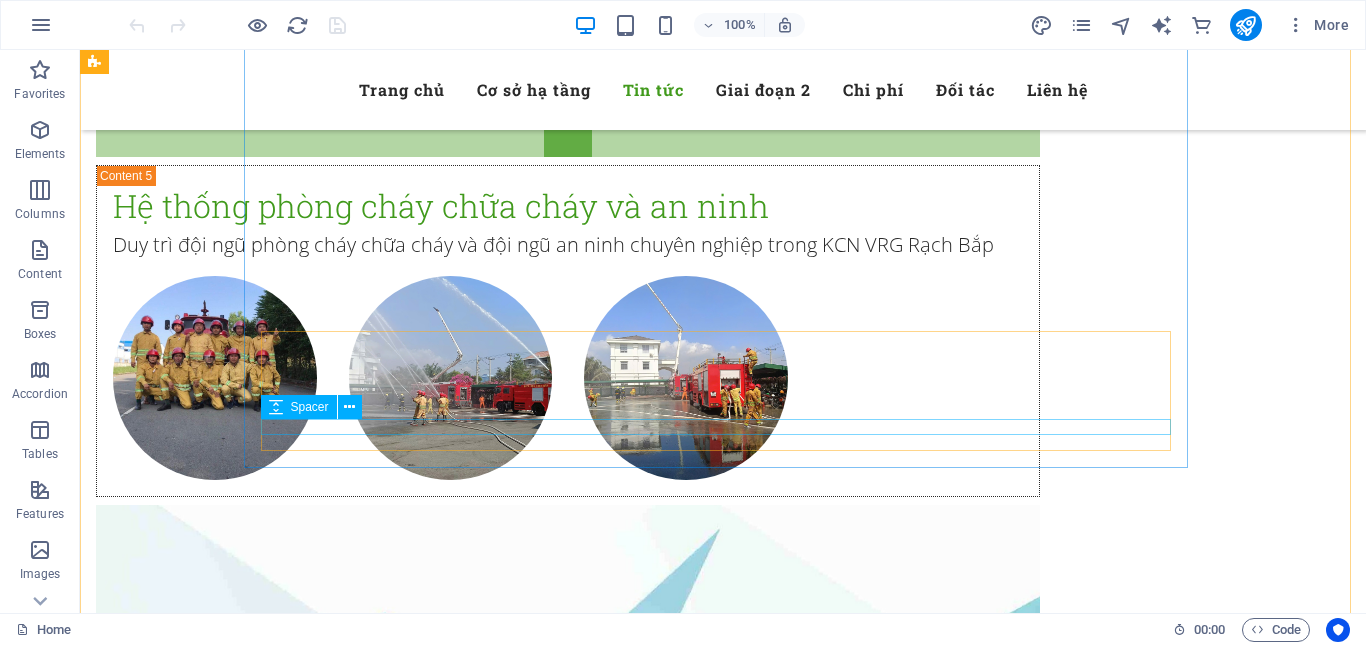 scroll, scrollTop: 7900, scrollLeft: 0, axis: vertical 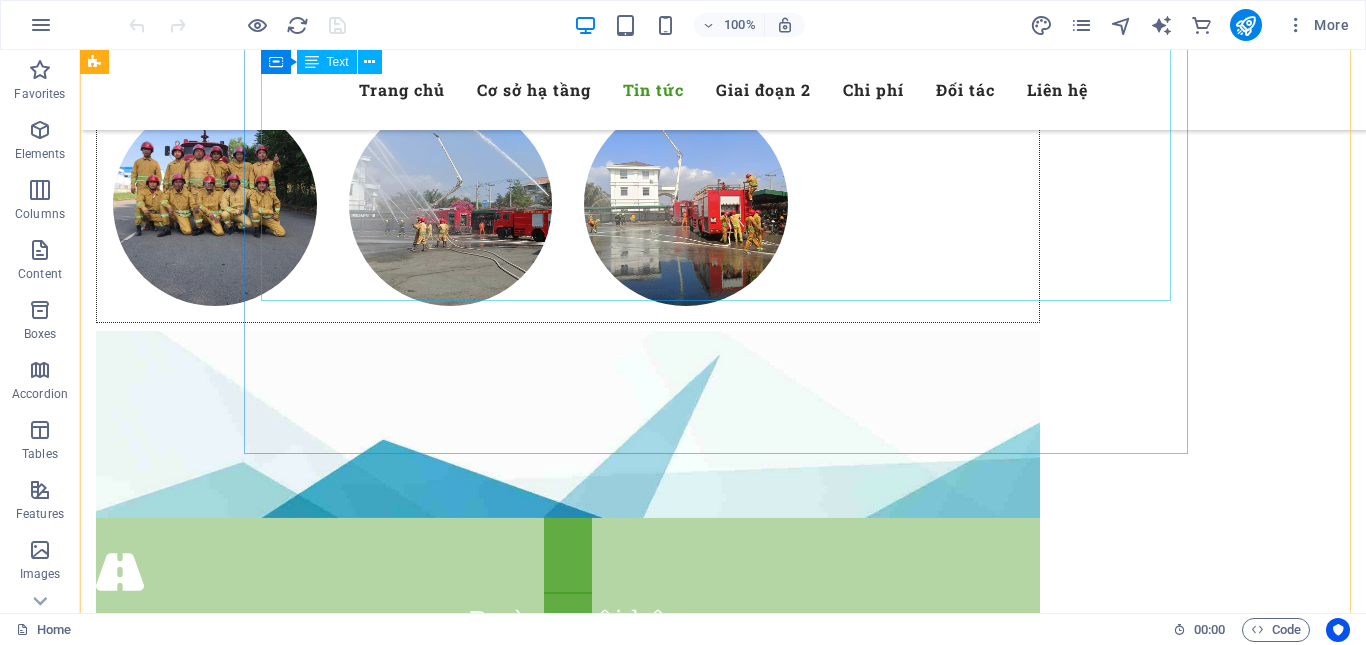 click on "Hình ảnh ngày [DATE]: bấm vào   [URL] Hình ảnh ngày [DATE]: bấm vào   [URL] Hình ảnh ngày [DATE]: bấm vào   [URL] Hình ảnh ngày [DATE]: bấm vào   [URL] Hình ảnh ngày [DATE]: bấm vào   [URL] Hình ảnh ngày [DATE]: bấm vào   [URL] Hình ảnh ngày [DATE]: bấm vào   [URL] Hình ảnh ngày [DATE]: bấm vào   [URL] Hình ảnh ngày [DATE]: bấm vào   [URL] Hình ảnh ngày [DATE]: bấm vào   [URL] Hình ảnh ngày [DATE]: bấm vào   [URL] Hình ảnh ngày [DATE]: bấm vào   [URL] Hình ảnh ngày [DATE]: bấm vào   [URL] Hình ảnh ngày [DATE]: bấm vào" at bounding box center (568, 3064) 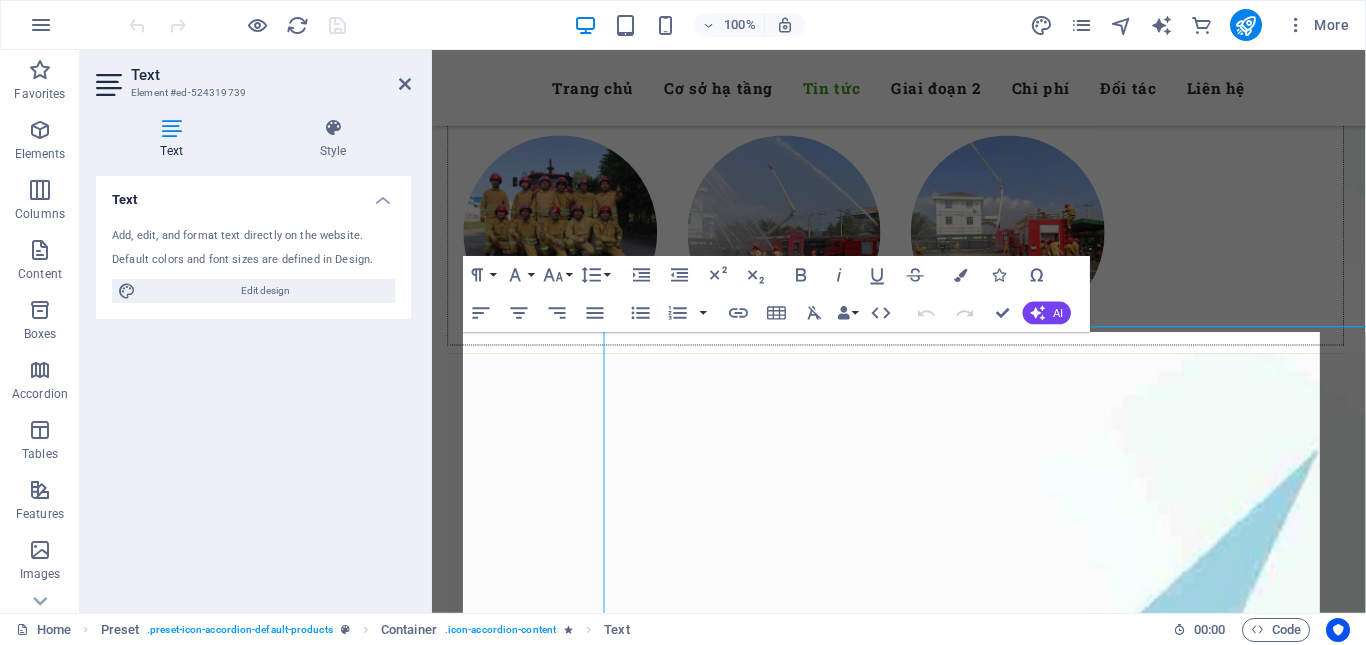 scroll, scrollTop: 6810, scrollLeft: 0, axis: vertical 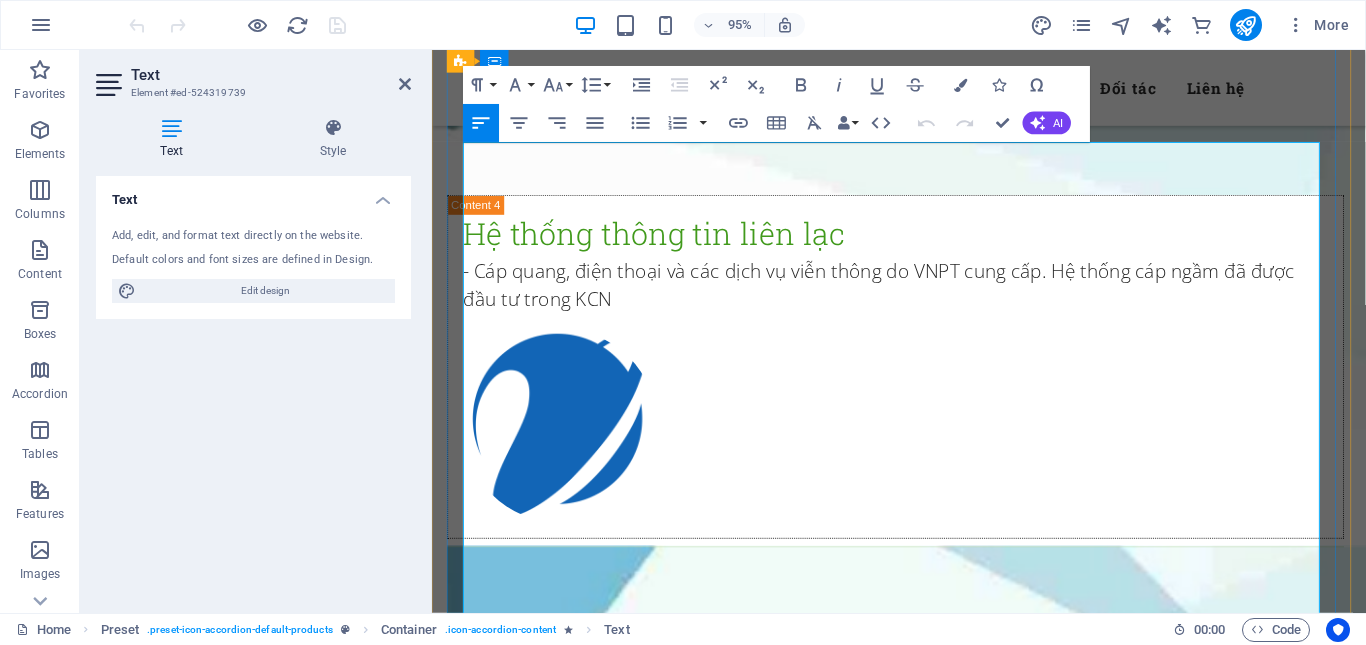 drag, startPoint x: 466, startPoint y: 358, endPoint x: 1027, endPoint y: 467, distance: 571.491 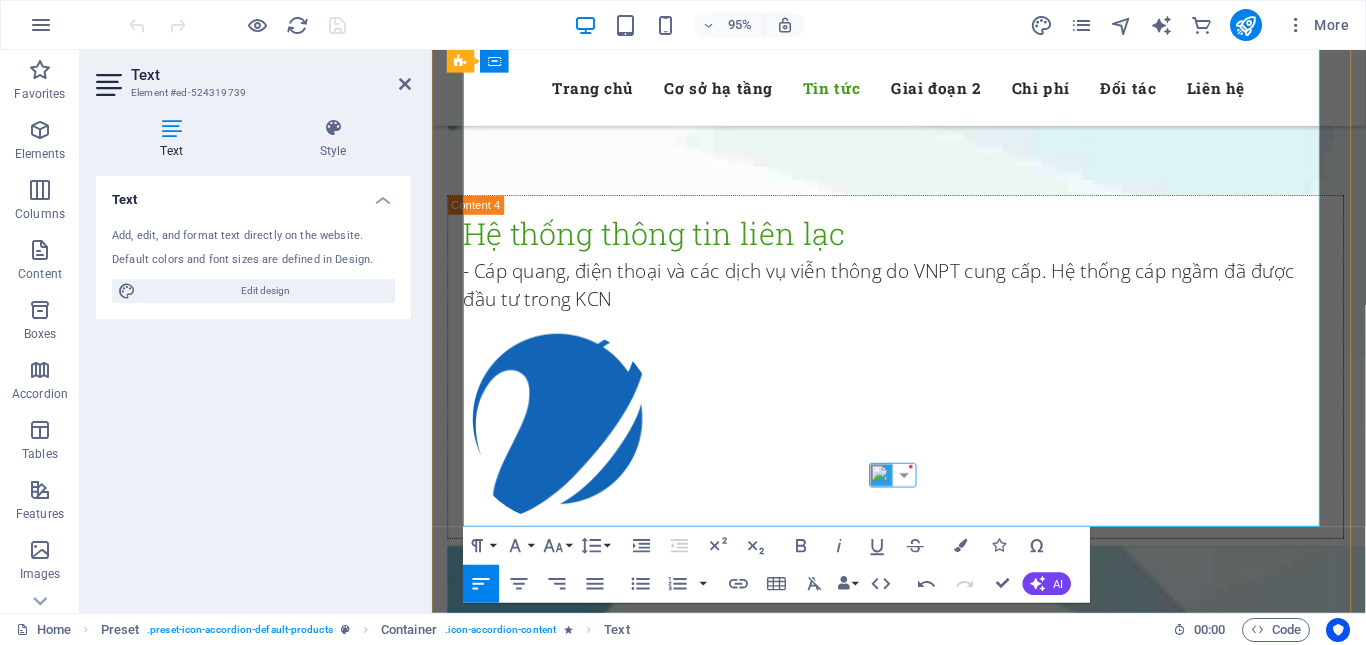 scroll, scrollTop: 7510, scrollLeft: 0, axis: vertical 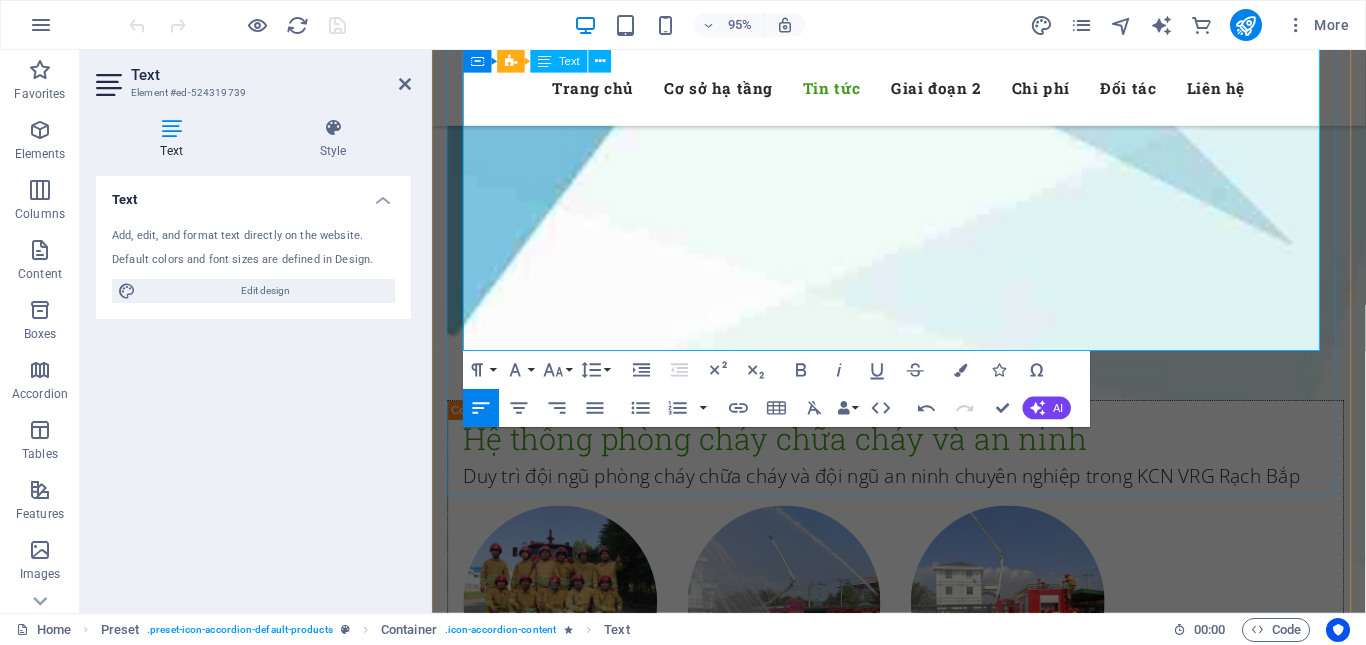 drag, startPoint x: 465, startPoint y: 349, endPoint x: 818, endPoint y: 352, distance: 353.01276 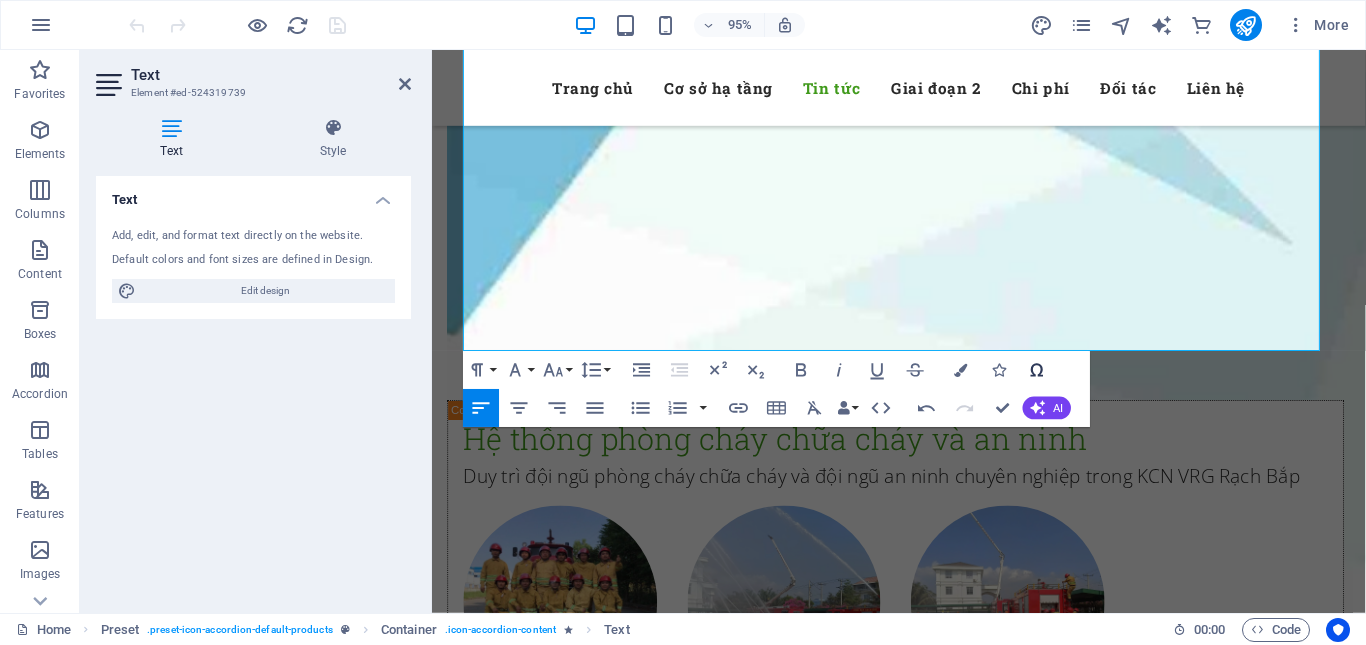 copy on "Hình ảnh ngày [DATE]: bấm vào   h" 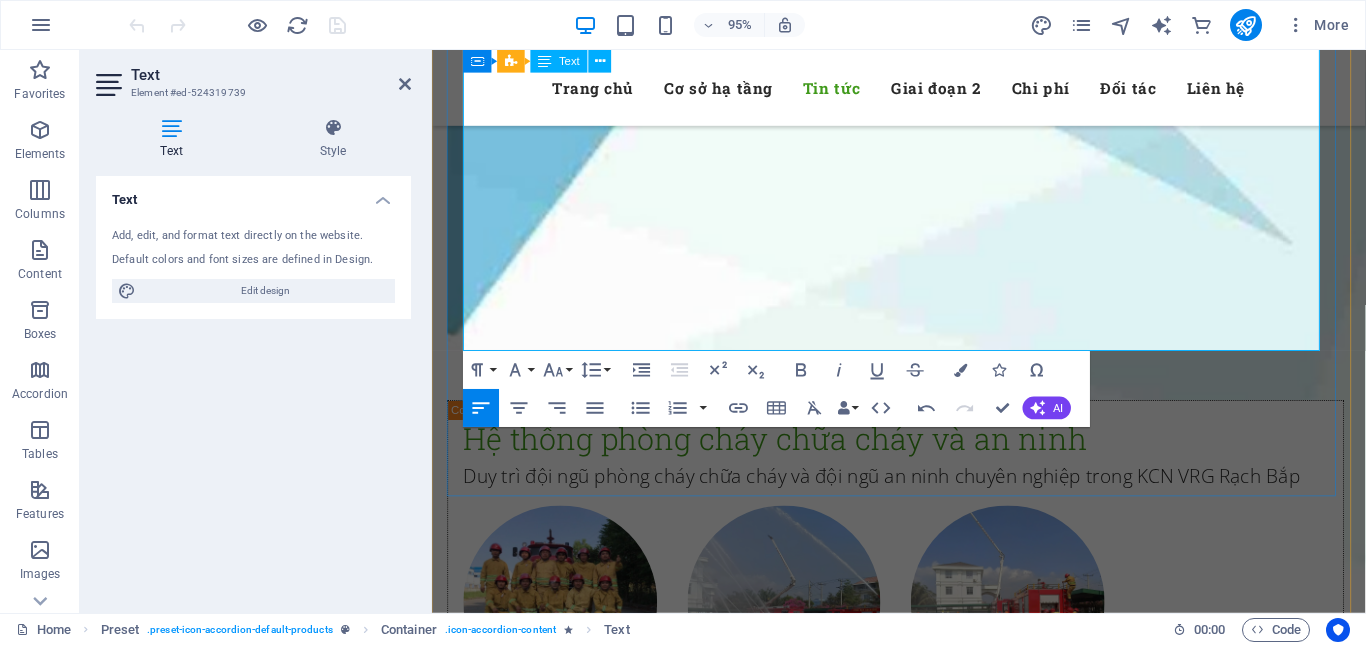 click on "Hình ảnh ngày [DATE]: bấm vào   [URL]" at bounding box center (920, 3762) 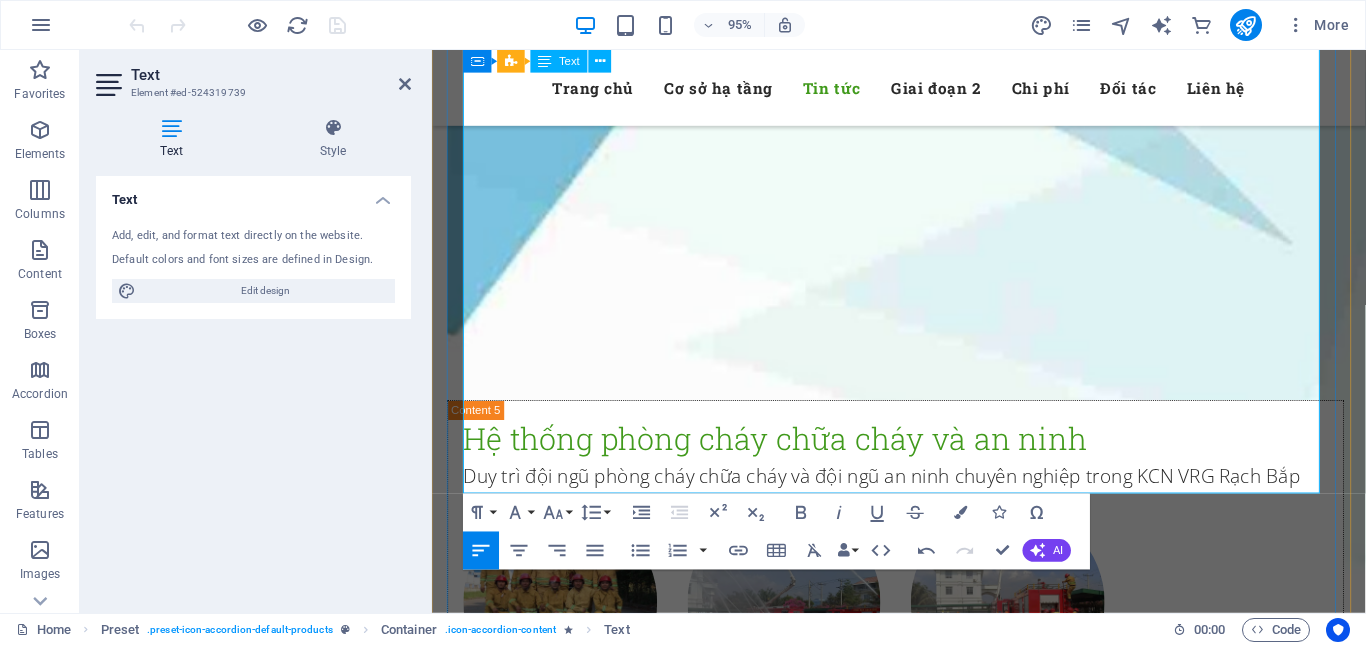 drag, startPoint x: 1250, startPoint y: 338, endPoint x: 636, endPoint y: 349, distance: 614.0985 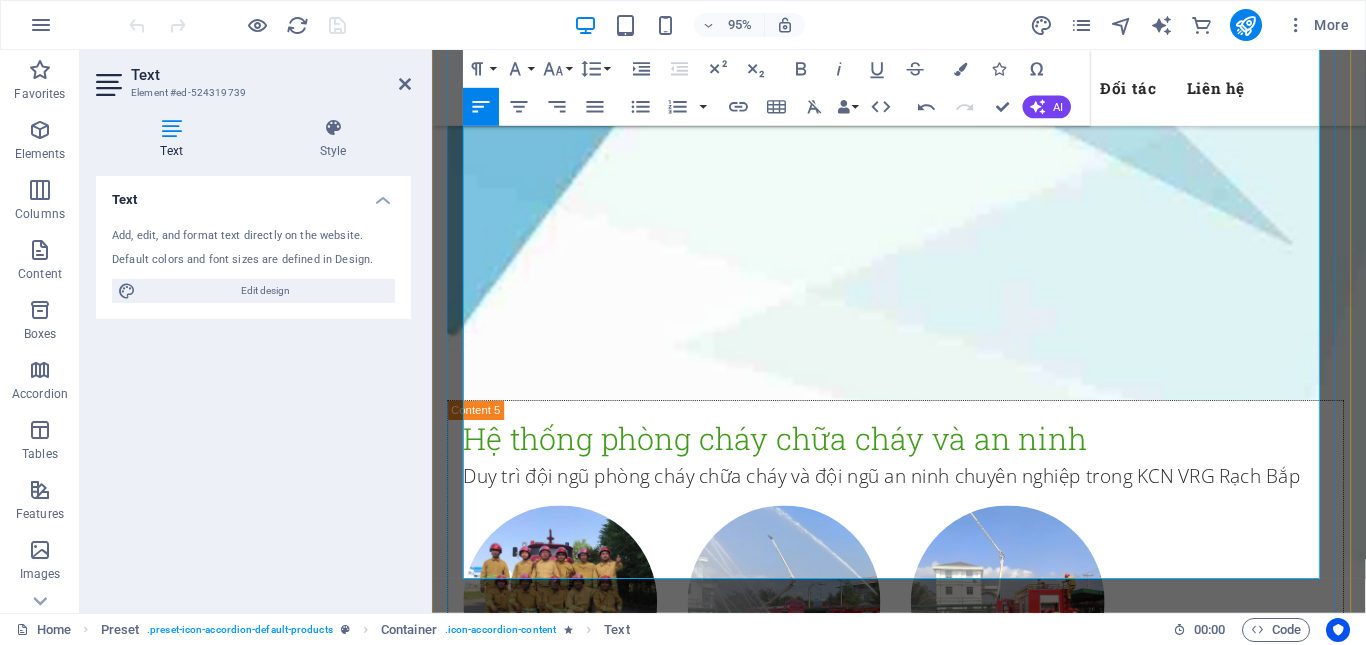 click on "Hình ảnh ngày [DATE]: bấm vào" at bounding box center (606, 3814) 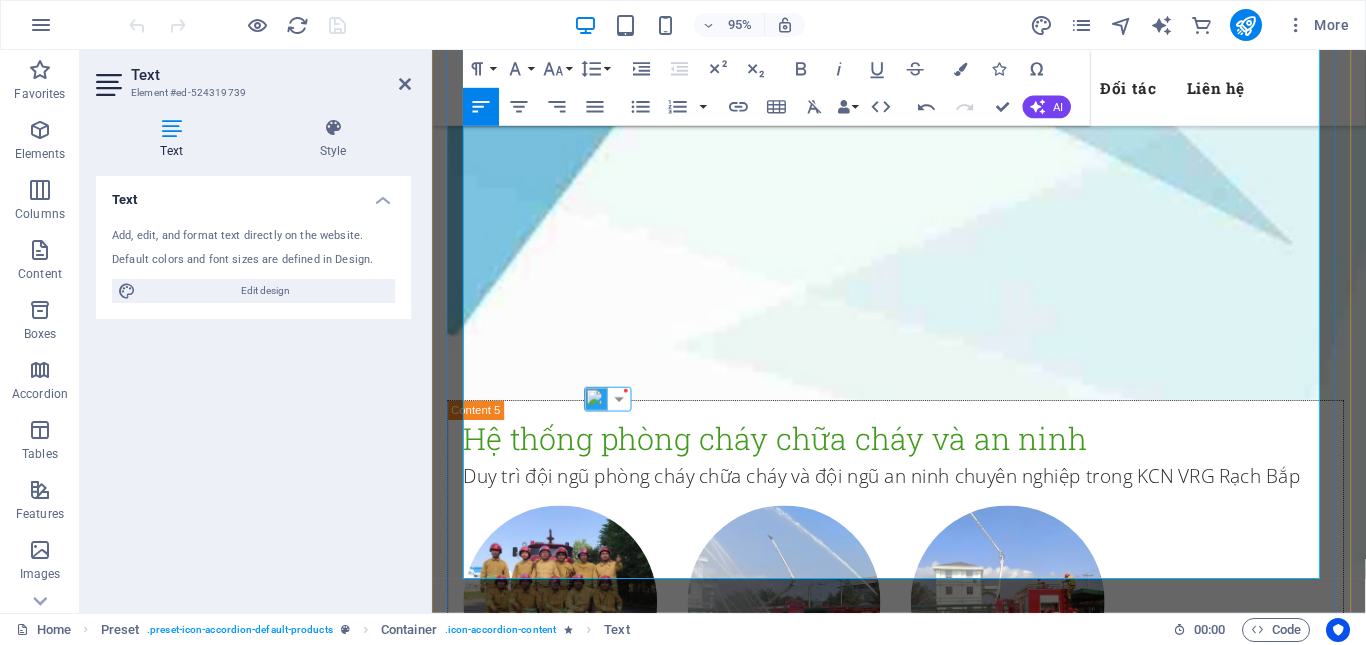 type 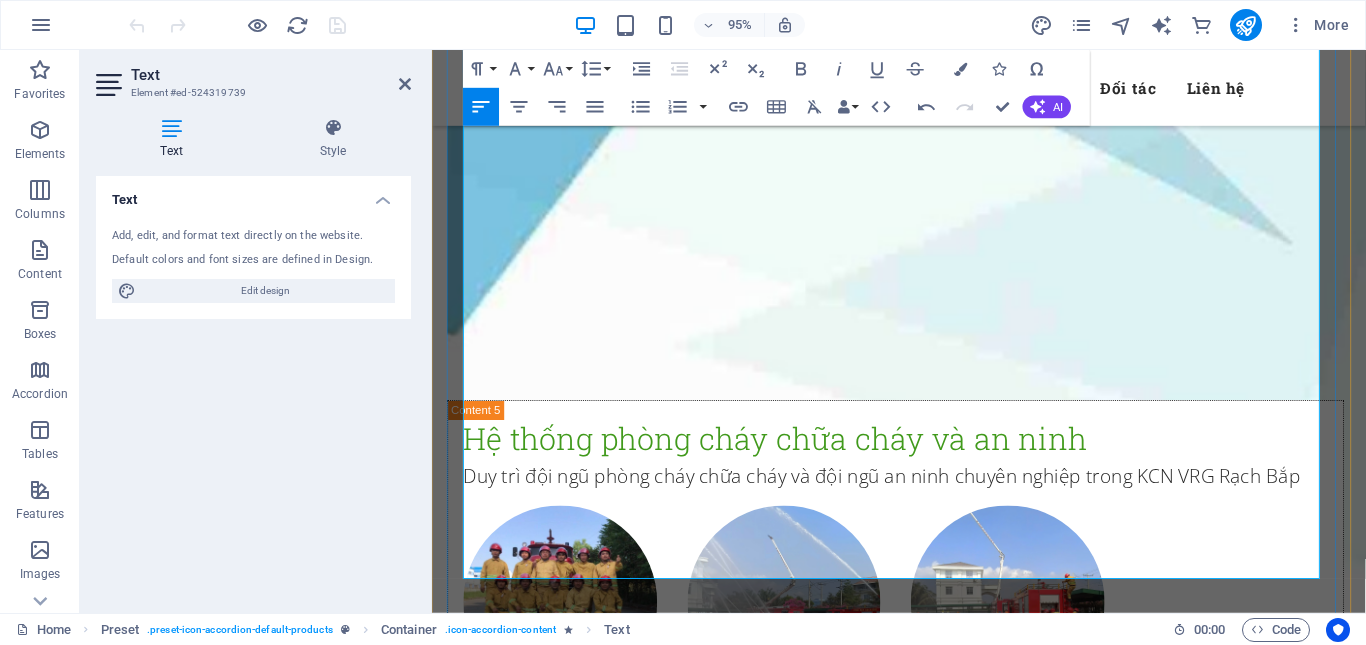 click on "Hình ảnh ngày [DATE]: bấm vào" at bounding box center (606, 3814) 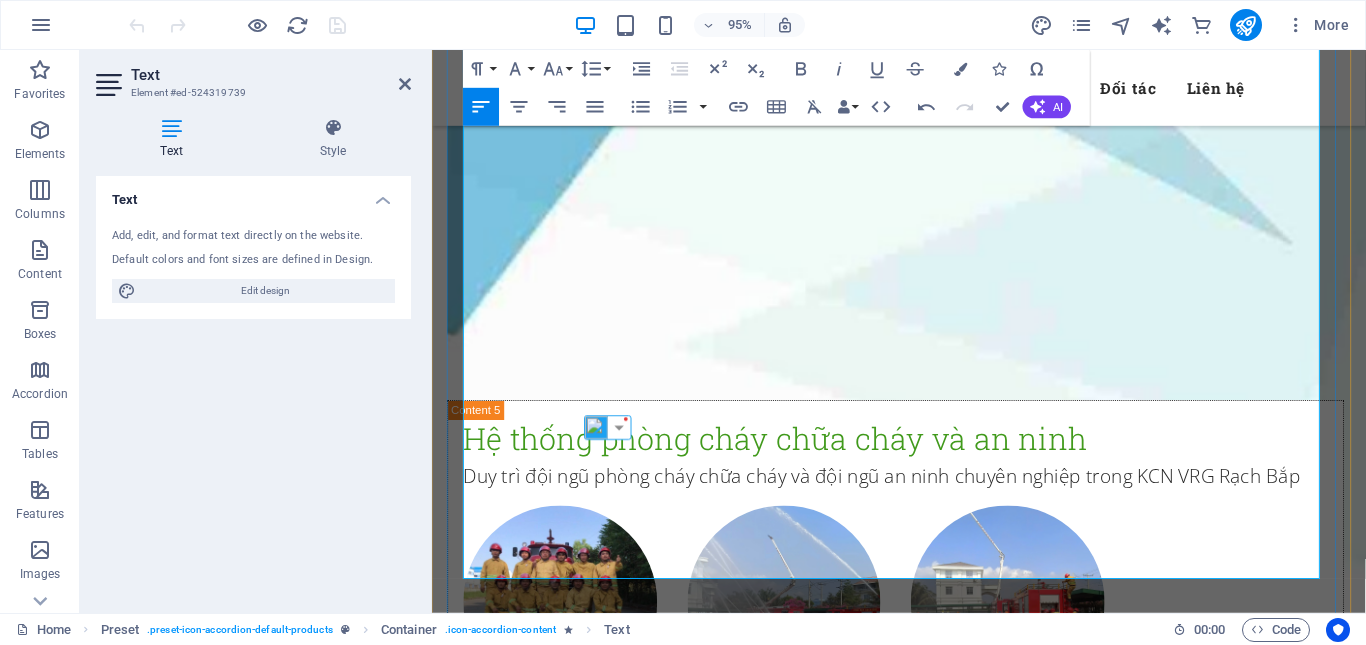 drag, startPoint x: 613, startPoint y: 531, endPoint x: 616, endPoint y: 505, distance: 26.172504 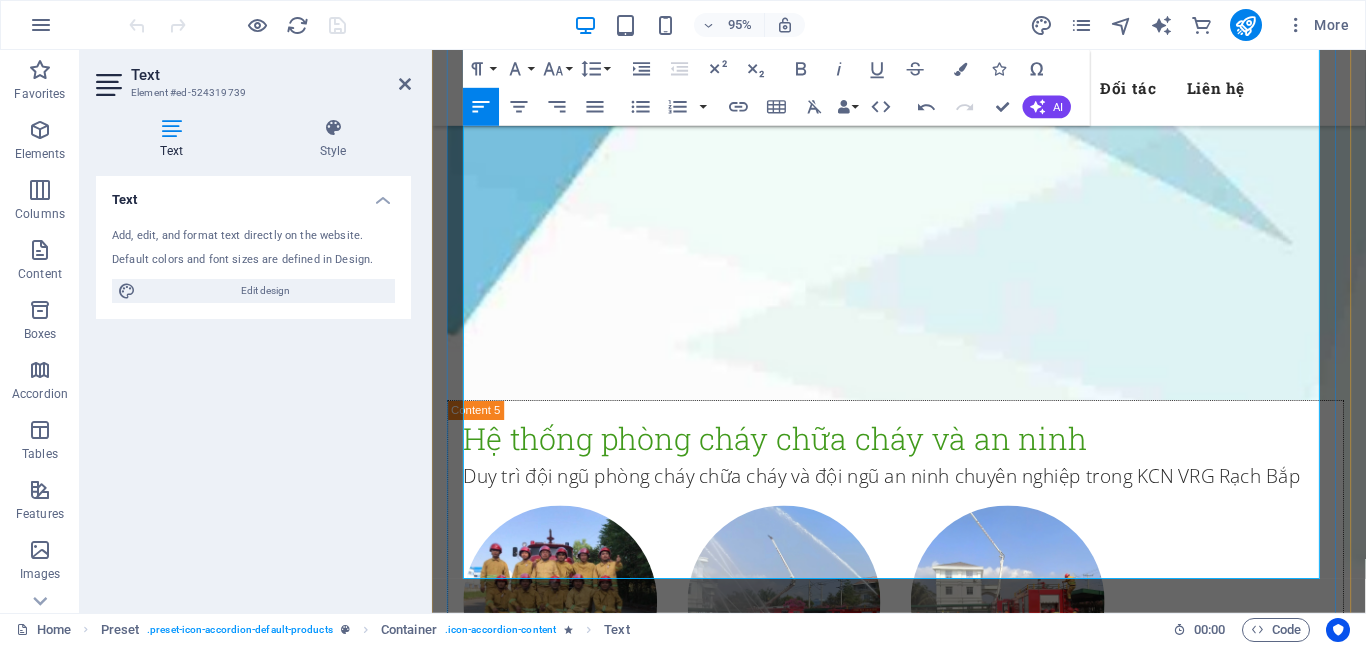 click on "Hình ảnh ngày [DATE]: bấm vào" at bounding box center (606, 3814) 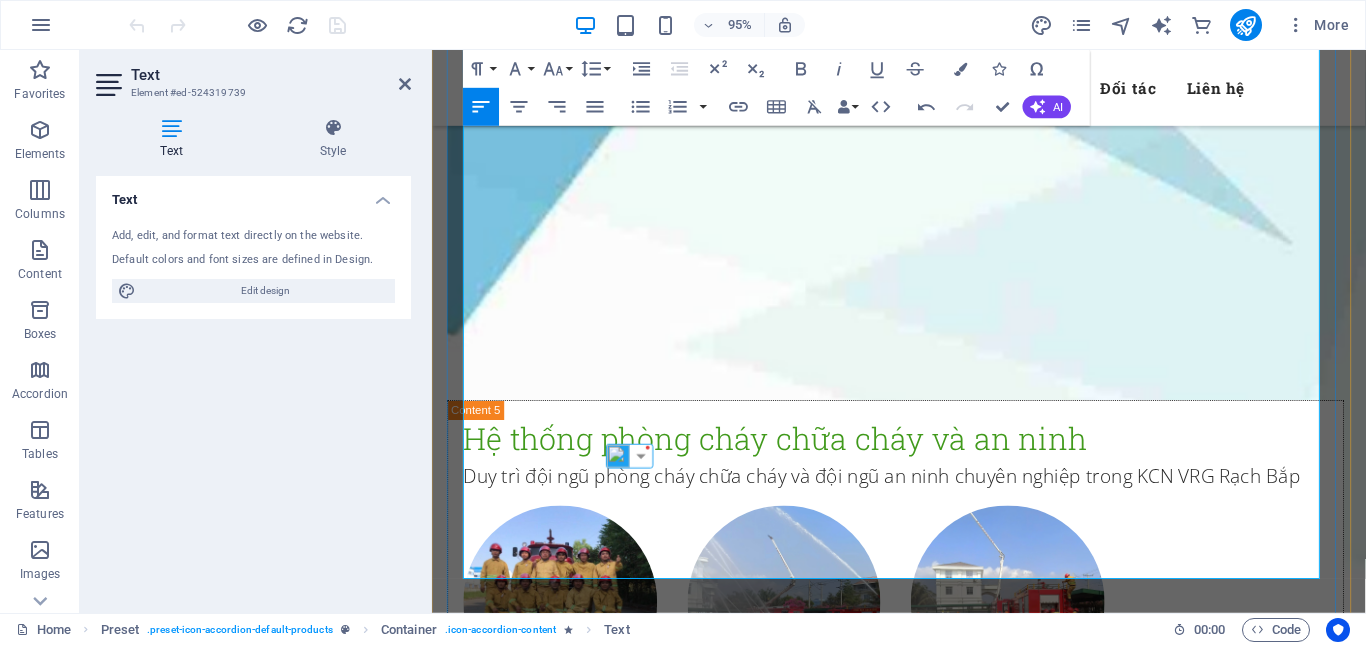 click on "Hình ảnh ngày [DATE]: bấm vào" at bounding box center (606, 3814) 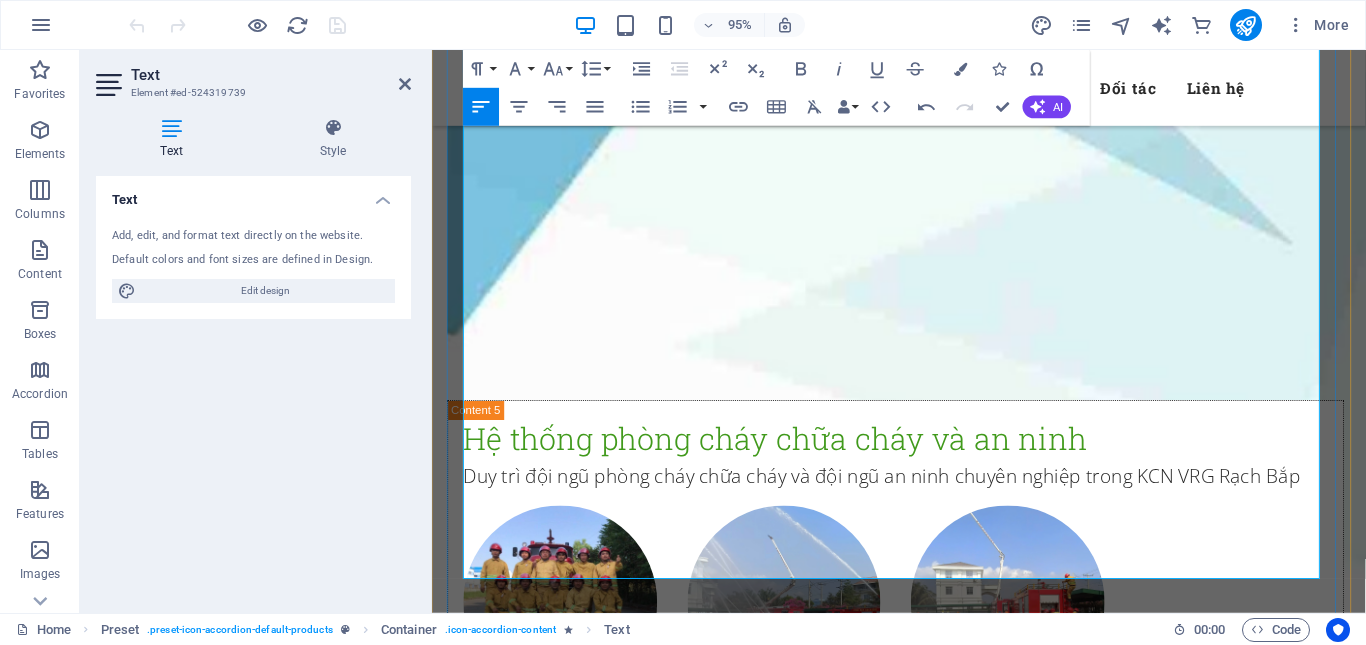 click on "Hình ảnh ngày [DATE]: bấm vào" at bounding box center (606, 3814) 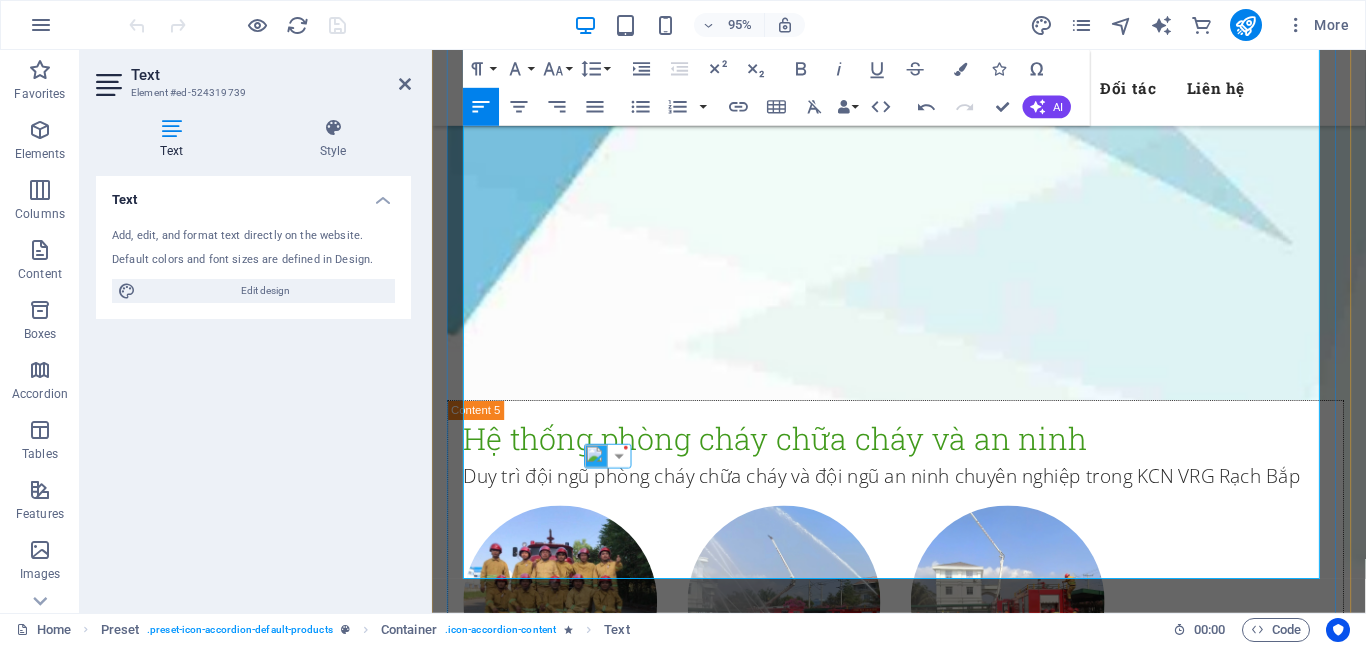 click on "Hình ảnh ngày [DATE]: bấm vào" at bounding box center (920, 3987) 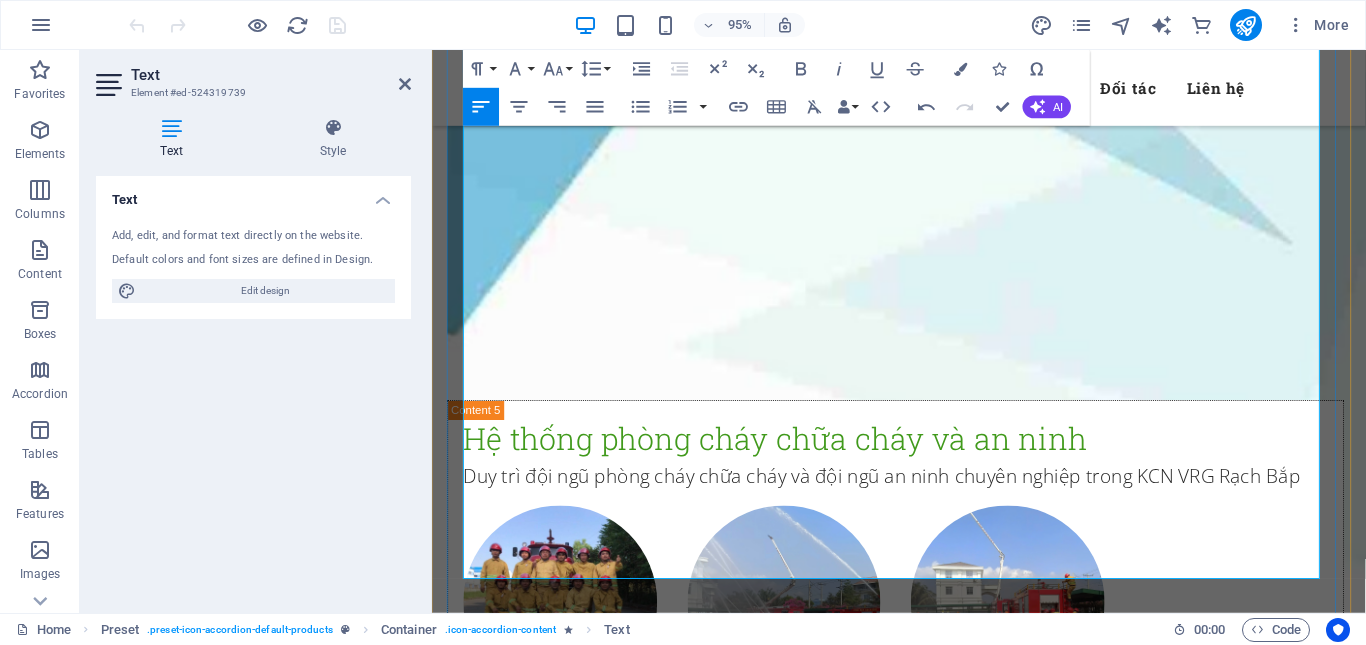click on "Hình ảnh ngày [DATE]: bấm vào" at bounding box center (606, 3814) 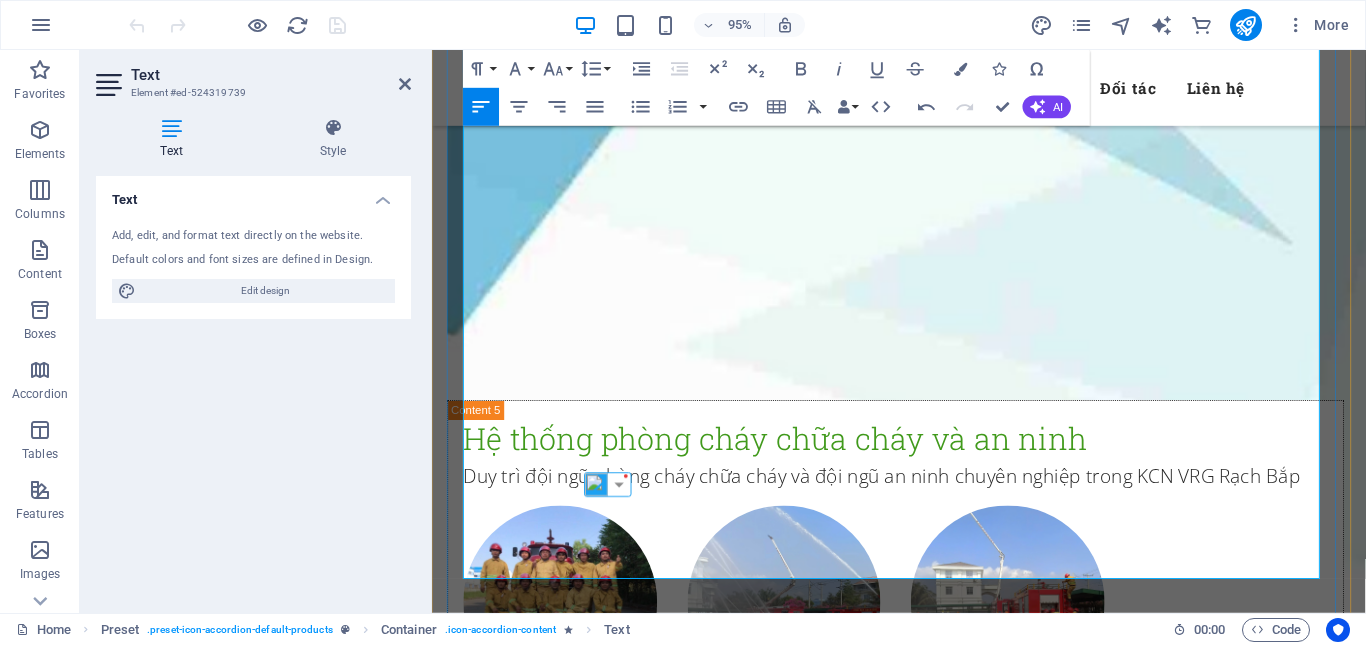 click on "Hình ảnh ngày [DATE]: bấm vào" at bounding box center (606, 3814) 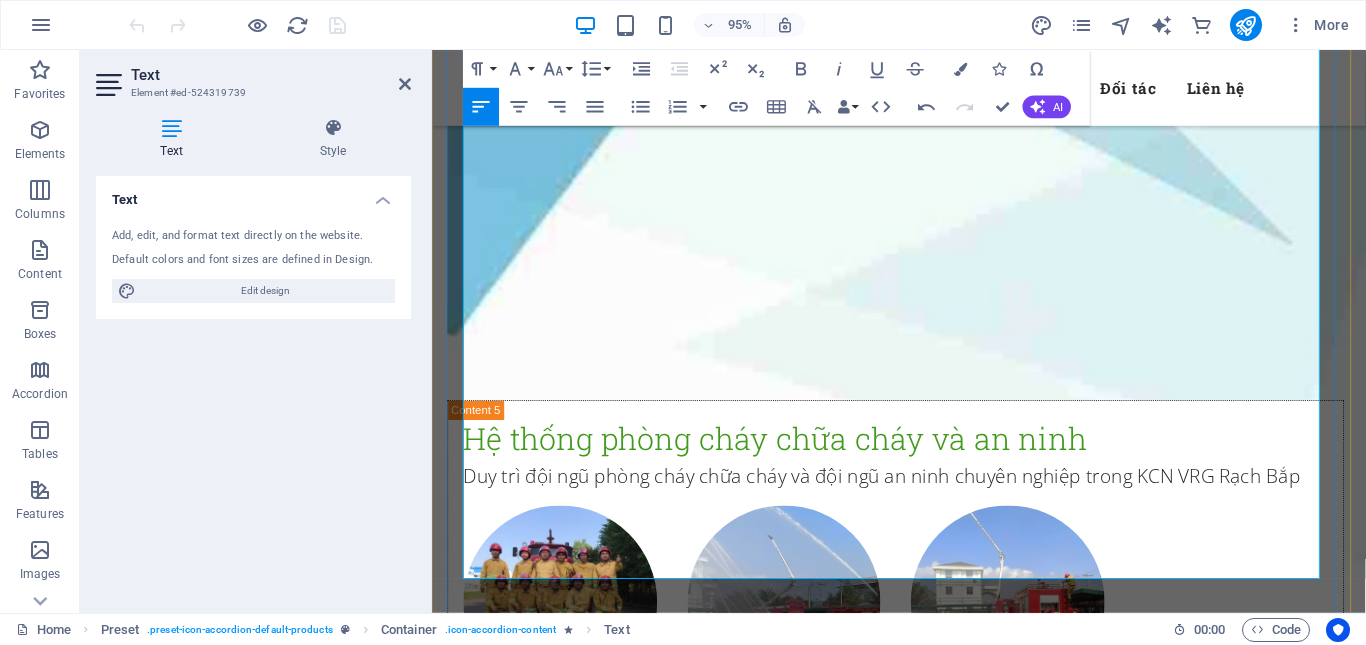 drag, startPoint x: 607, startPoint y: 497, endPoint x: 619, endPoint y: 497, distance: 12 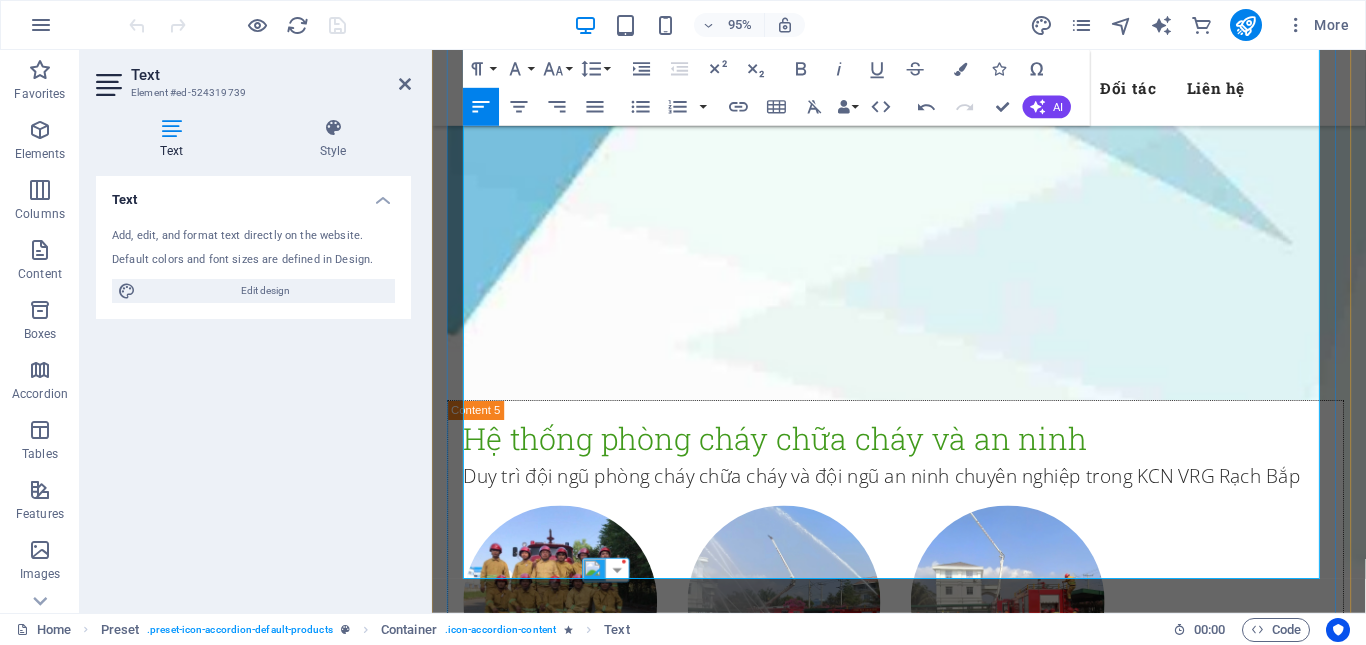 click on "Hình ảnh ngày [DATE]: bấm vào" at bounding box center [606, 3814] 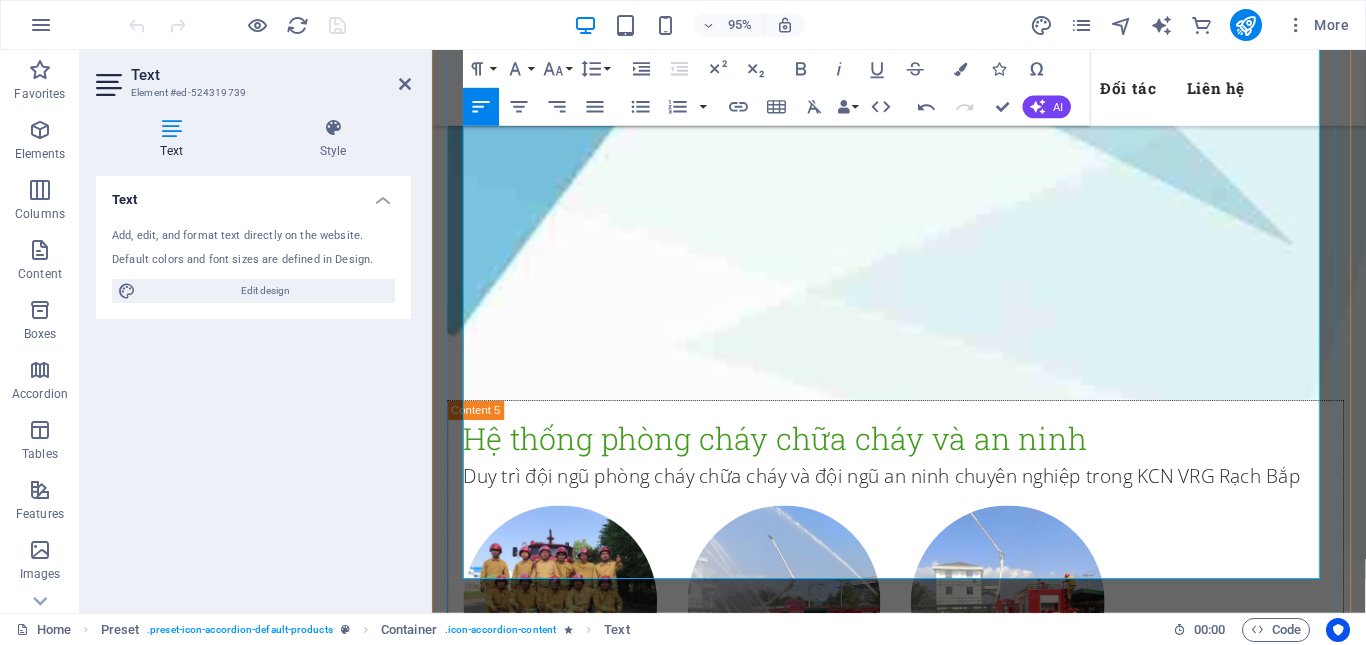 click on "Hình ảnh ngày [DATE]: bấm vào" at bounding box center [606, 3814] 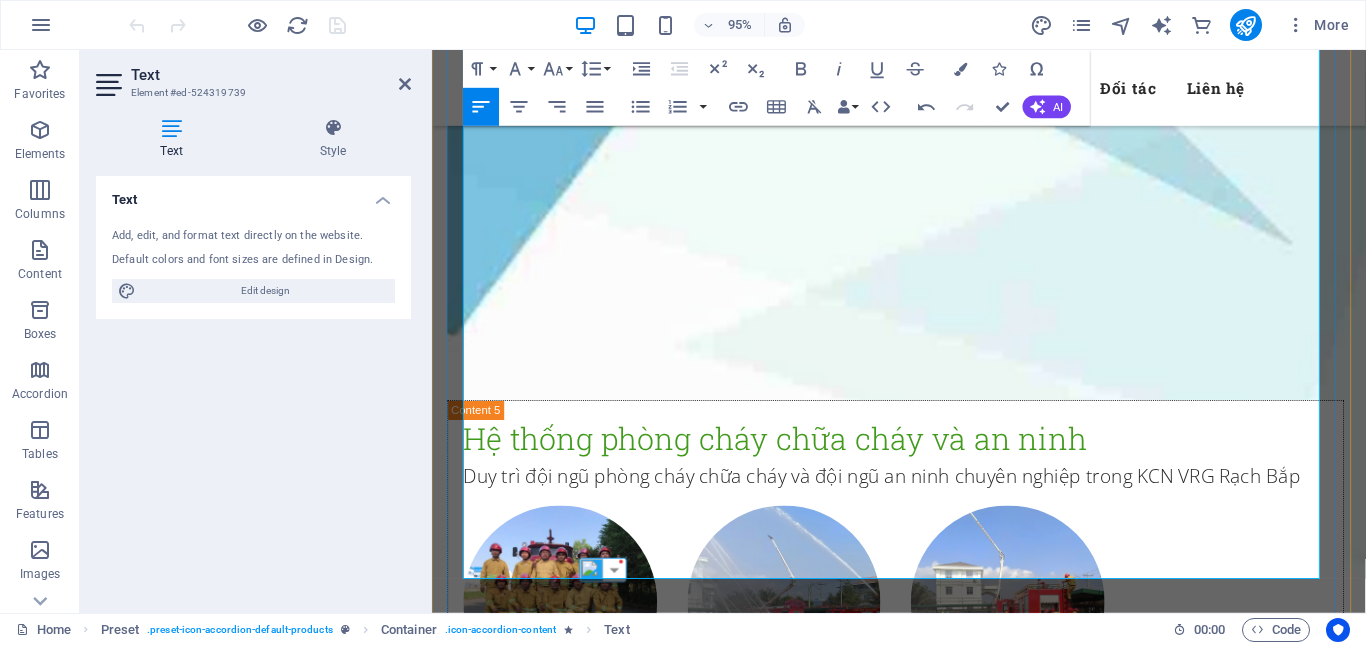 click on "Hình ảnh ngày [DATE]: bấm vào" at bounding box center [606, 3814] 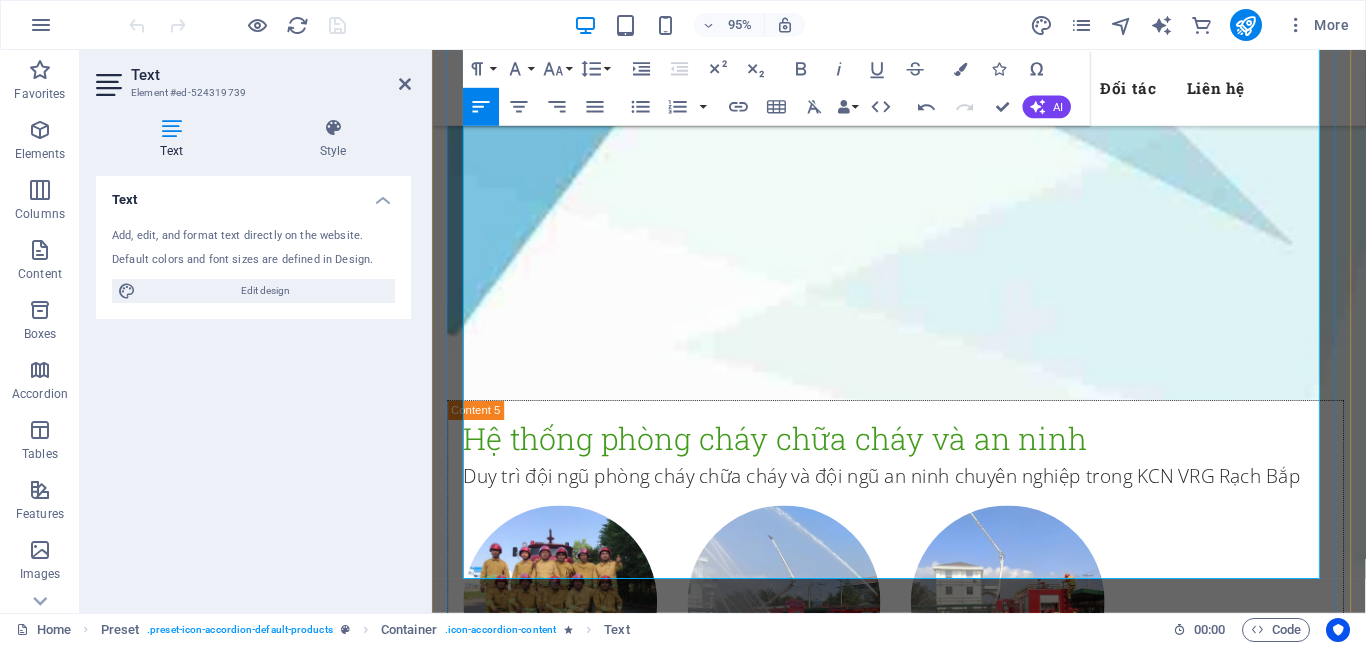 drag, startPoint x: 604, startPoint y: 593, endPoint x: 649, endPoint y: 594, distance: 45.01111 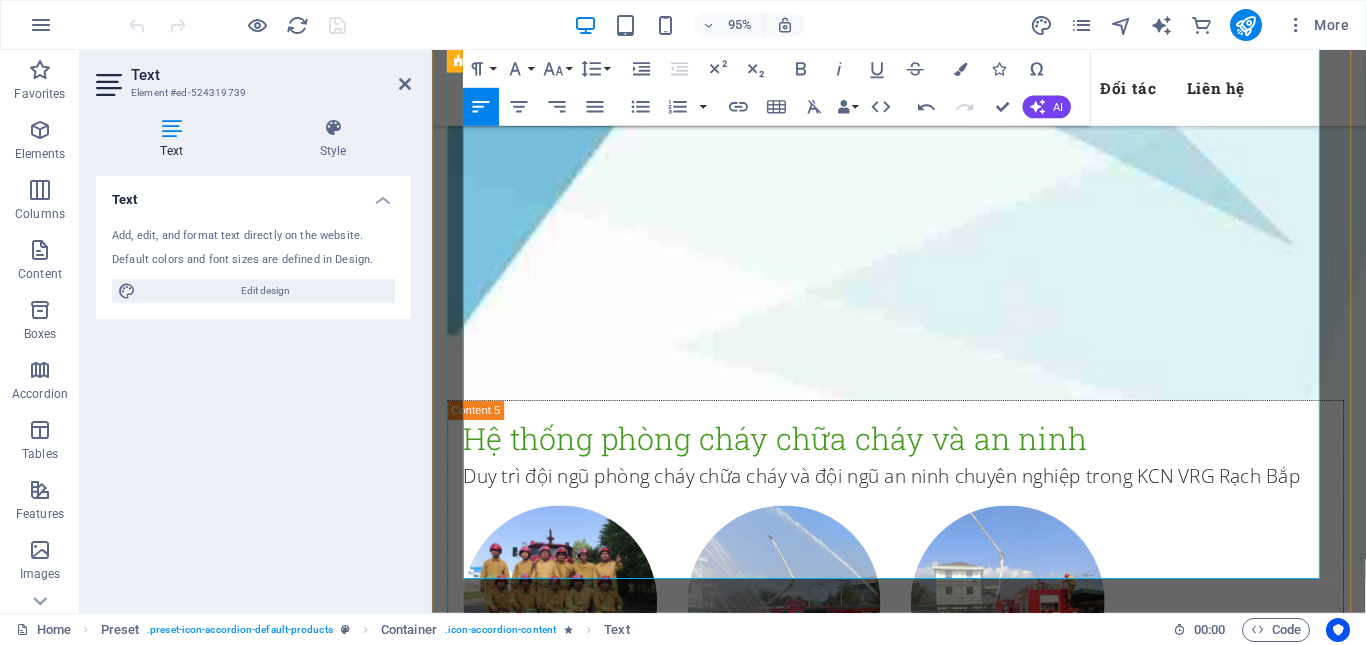 click on "Kết quả quan trắc định kỳ Phiếu kết quả phân tích Quý 1 năm [YEAR]: bấm vào      https://s.pro.vn/Rjkx Phiếu kết quả phân tích Quý 2 năm [YEAR]: bấm vào      https://short.com.vn/2wFa Phiếu kết quả phân tích Quý 3 năm [YEAR]: bấm vào      https://short.com.vn/IuNA Phiếu kết quả phân tích Quý 4 năm [YEAR]: bấm vào      https://short.com.vn/m4ch Phiếu kết quả phân tích Quý 1 năm [YEAR]: bấm vào      https://byvn.net/PtJy Phiếu kết quả phân tích Quý 2 năm [YEAR]: bấm vào      https://byvn.net/FD0k Quyết định số 104/QĐ-AĐ ngày [DATE] V/v ban hành Kế hoạch ứng phó sự cố chất thải - Khu Công nghiệp Rạch Bắp: bấm vào      https://s.net.vn/IYUC  và  https://s.net.vn/t3At   Kết quả quan trắc hàng ngày Hình ảnh ngày [DATE]: bấm vào    https://byvn.net/GuMw Hình ảnh ngày [DATE]: bấm vào    https://byvn.net/FwdJ   https://byvn.net/LHZB" at bounding box center (920, 3194) 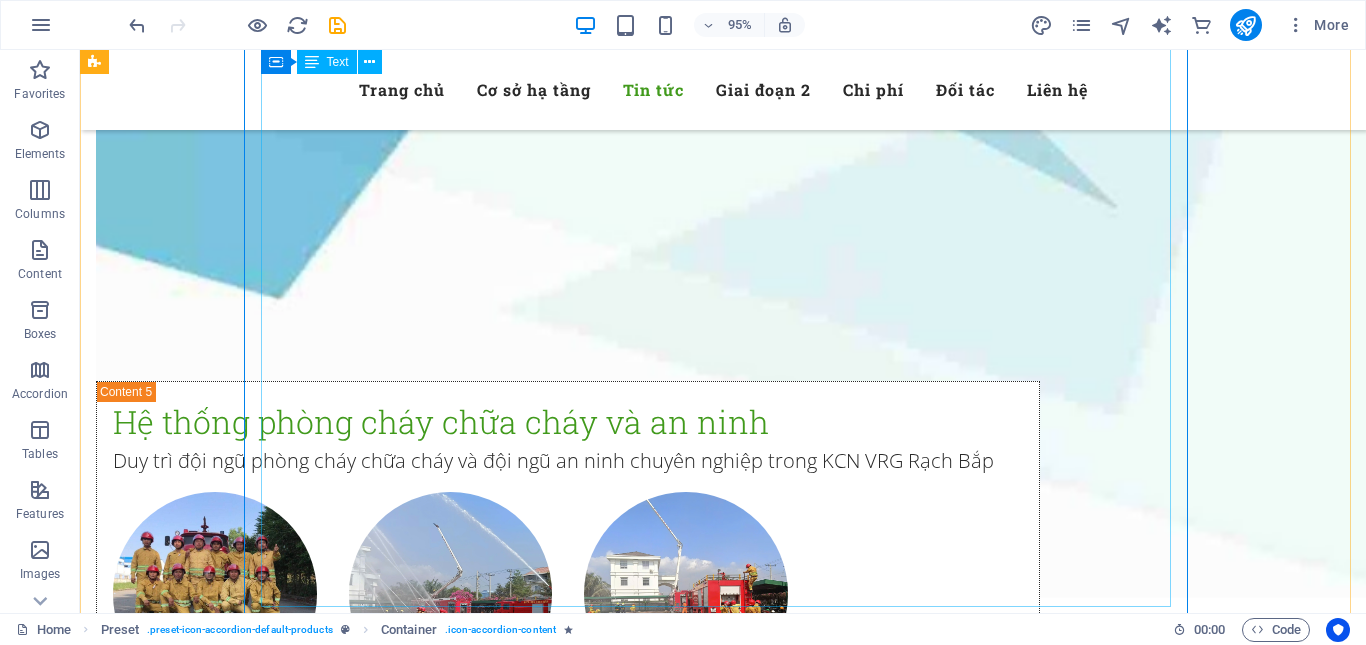 scroll, scrollTop: 7504, scrollLeft: 0, axis: vertical 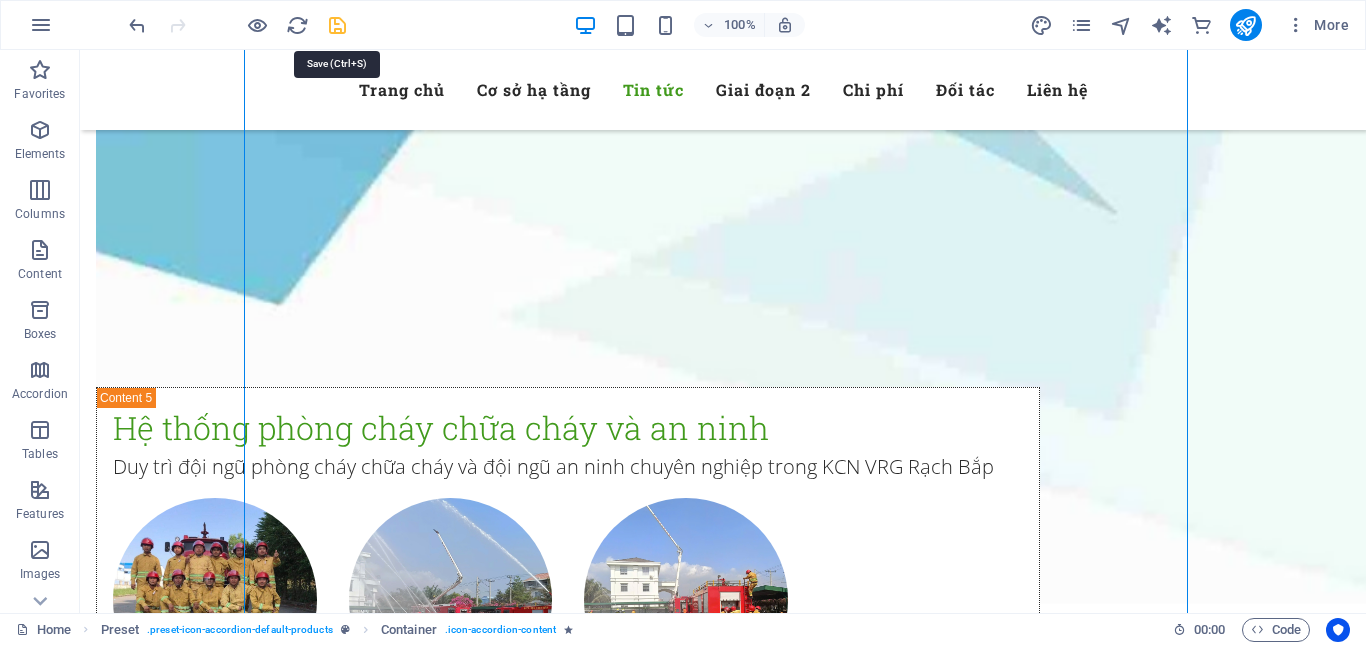 click at bounding box center (337, 25) 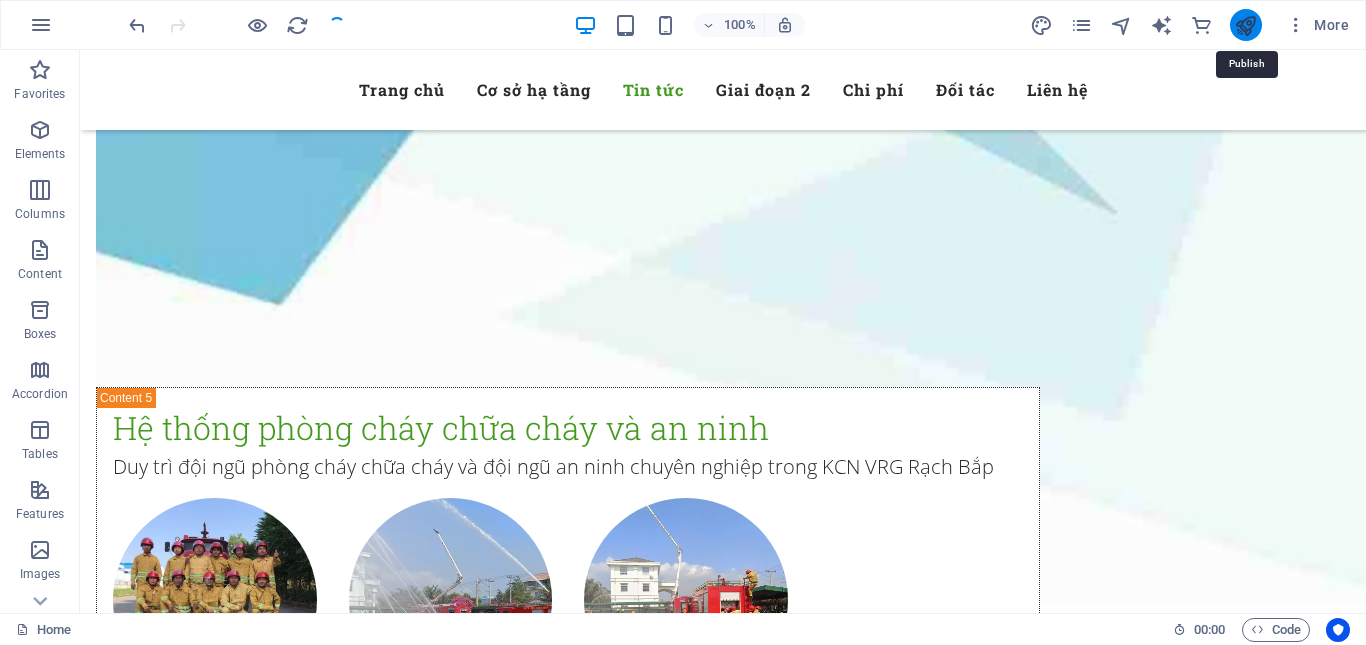 click at bounding box center [1245, 25] 